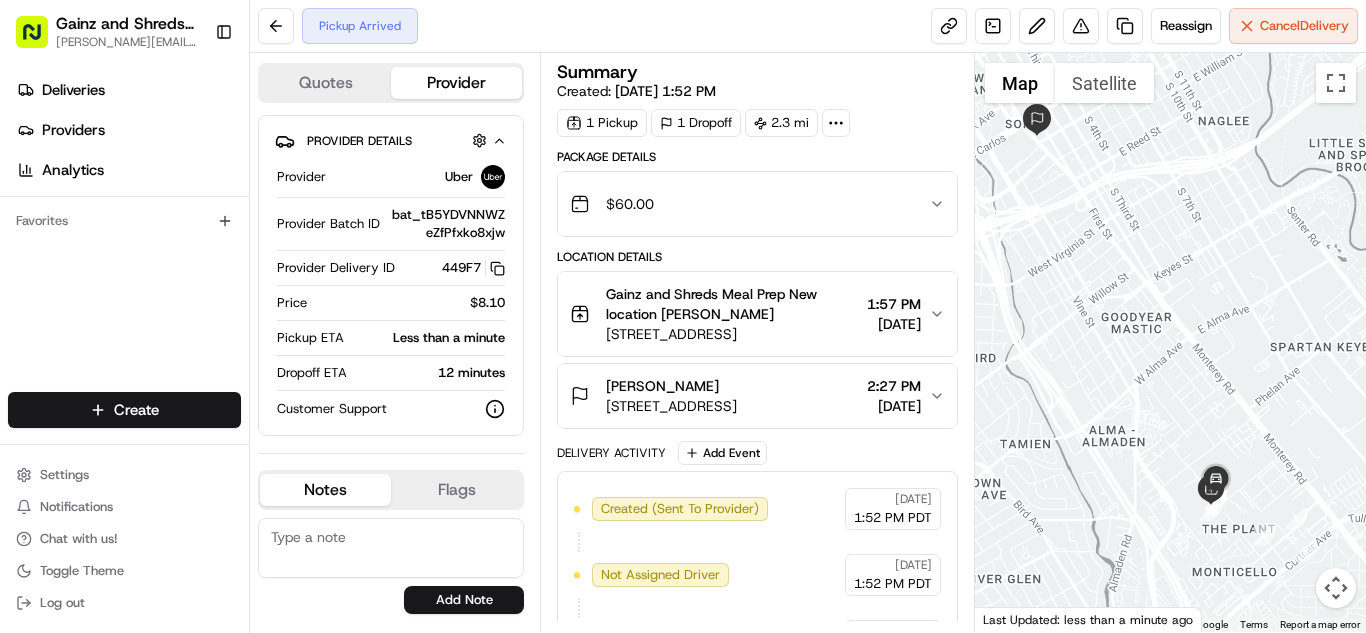 scroll, scrollTop: 0, scrollLeft: 0, axis: both 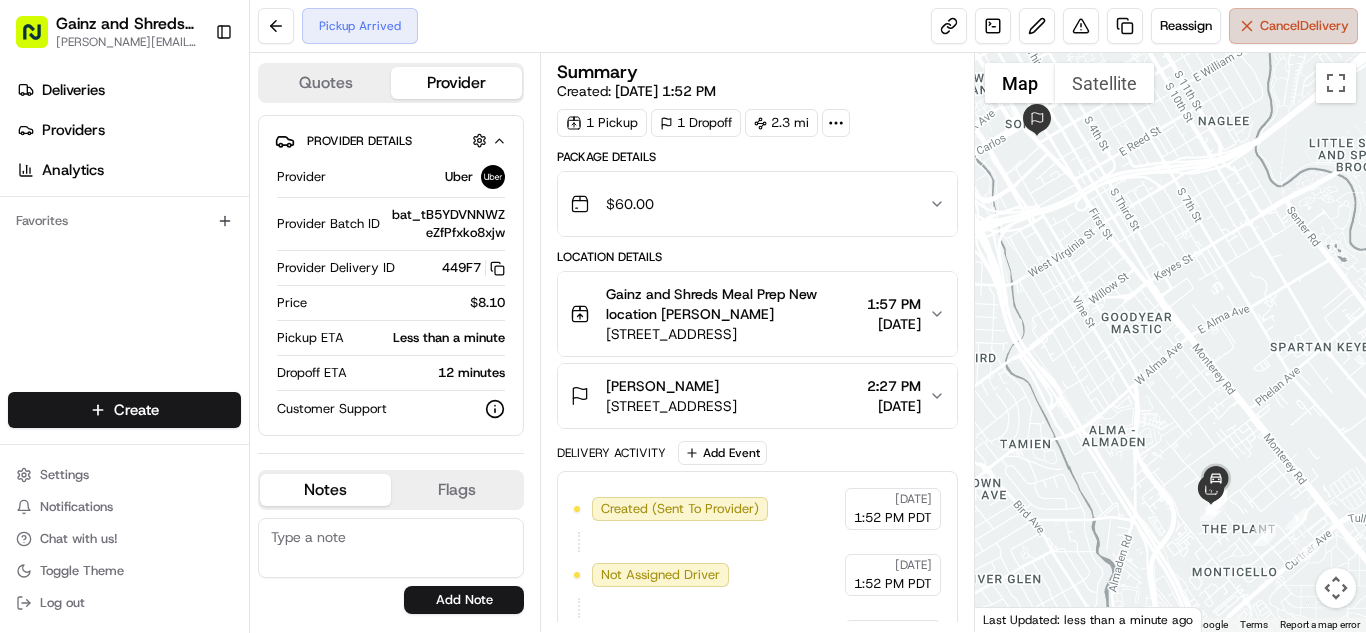 click on "Cancel  Delivery" at bounding box center (1293, 26) 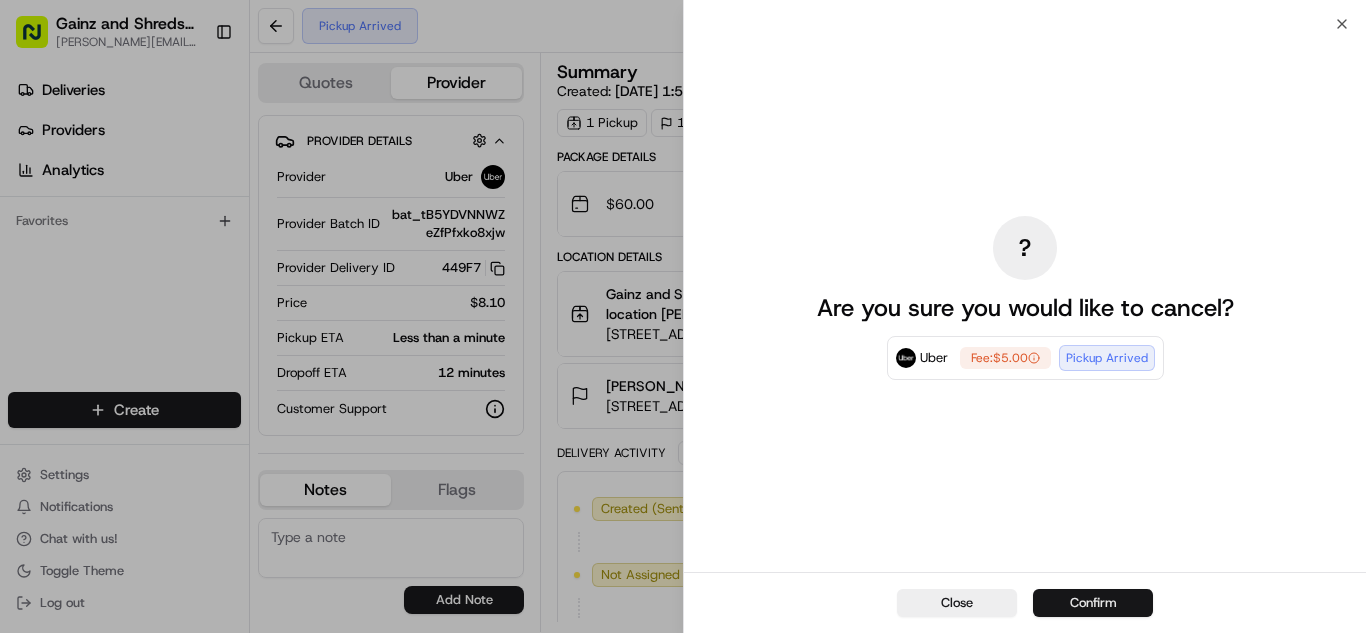 click on "Confirm" at bounding box center [1093, 603] 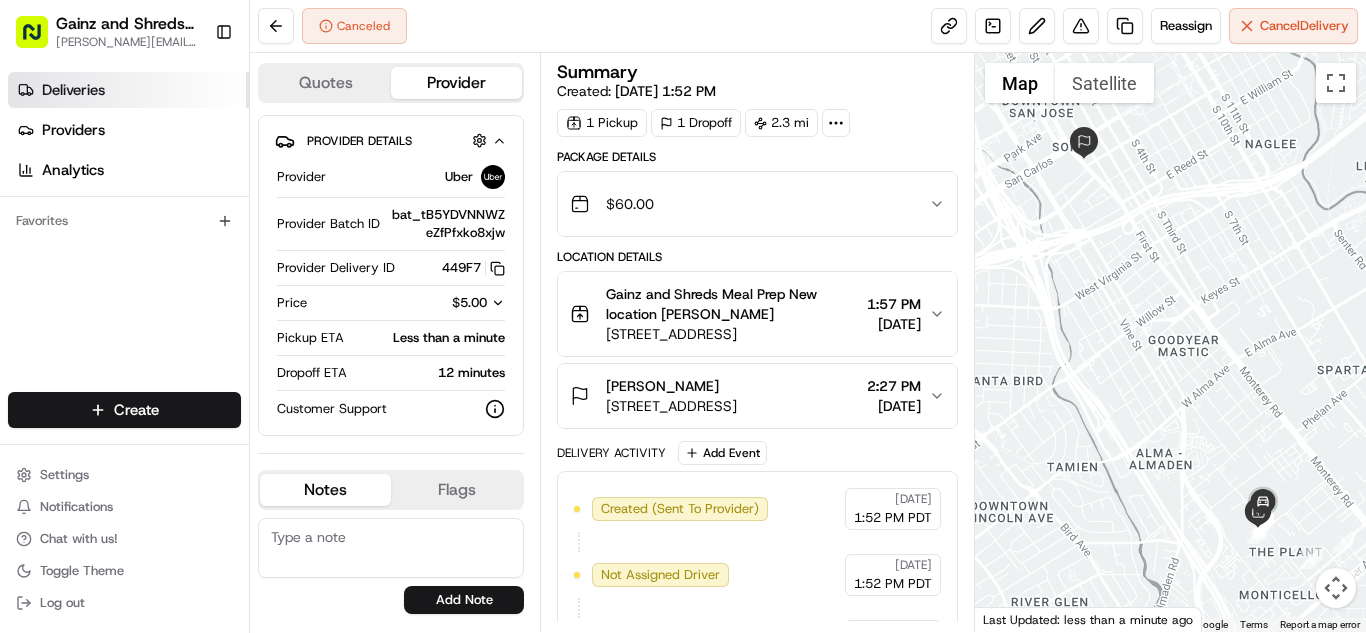 click on "Deliveries" at bounding box center (128, 90) 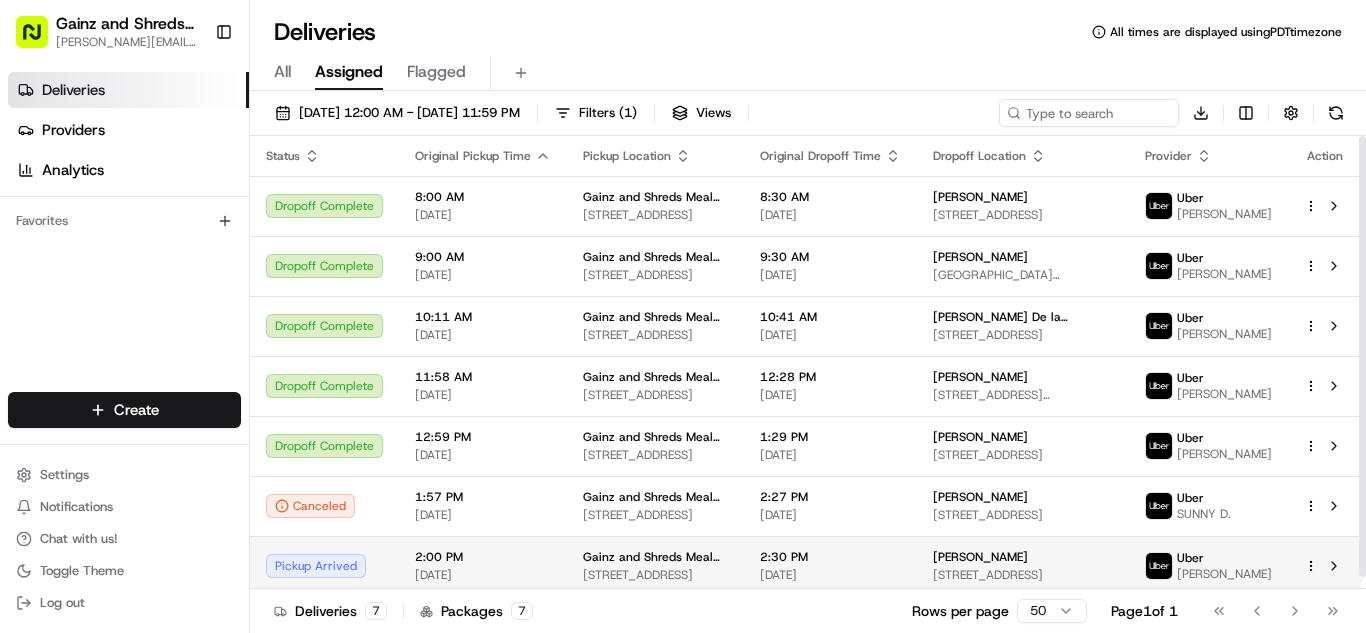 click on "Pickup Arrived" at bounding box center (324, 566) 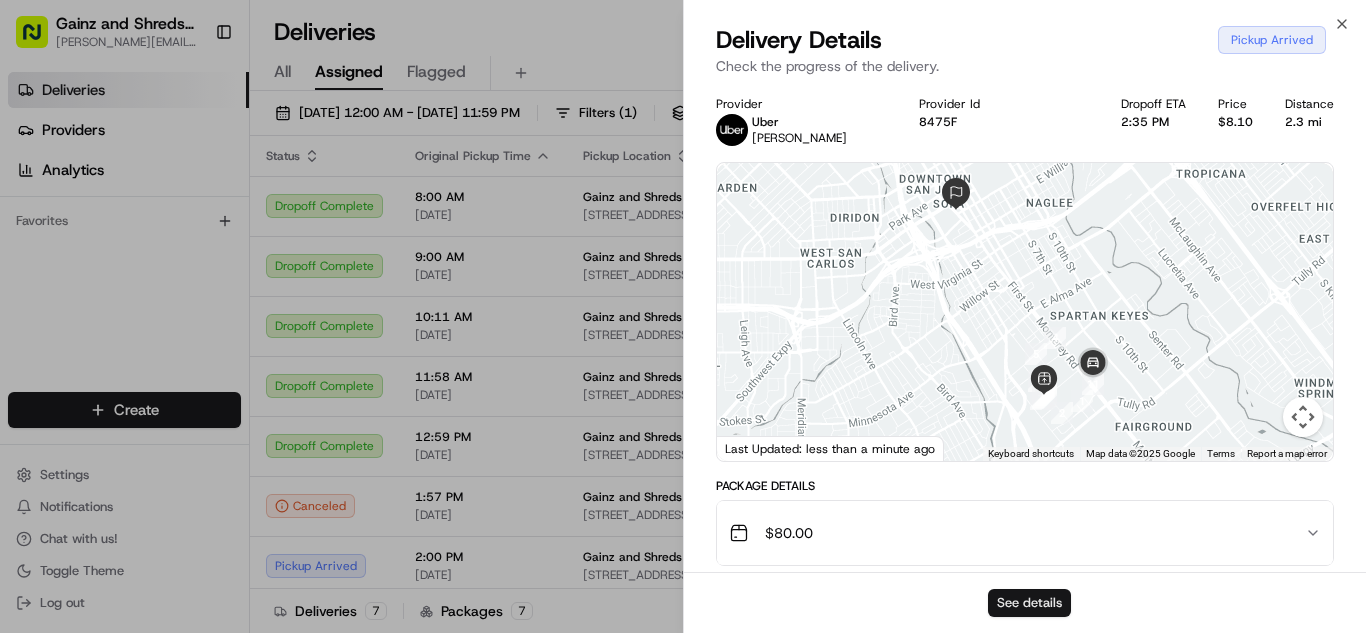 click on "See details" at bounding box center (1029, 603) 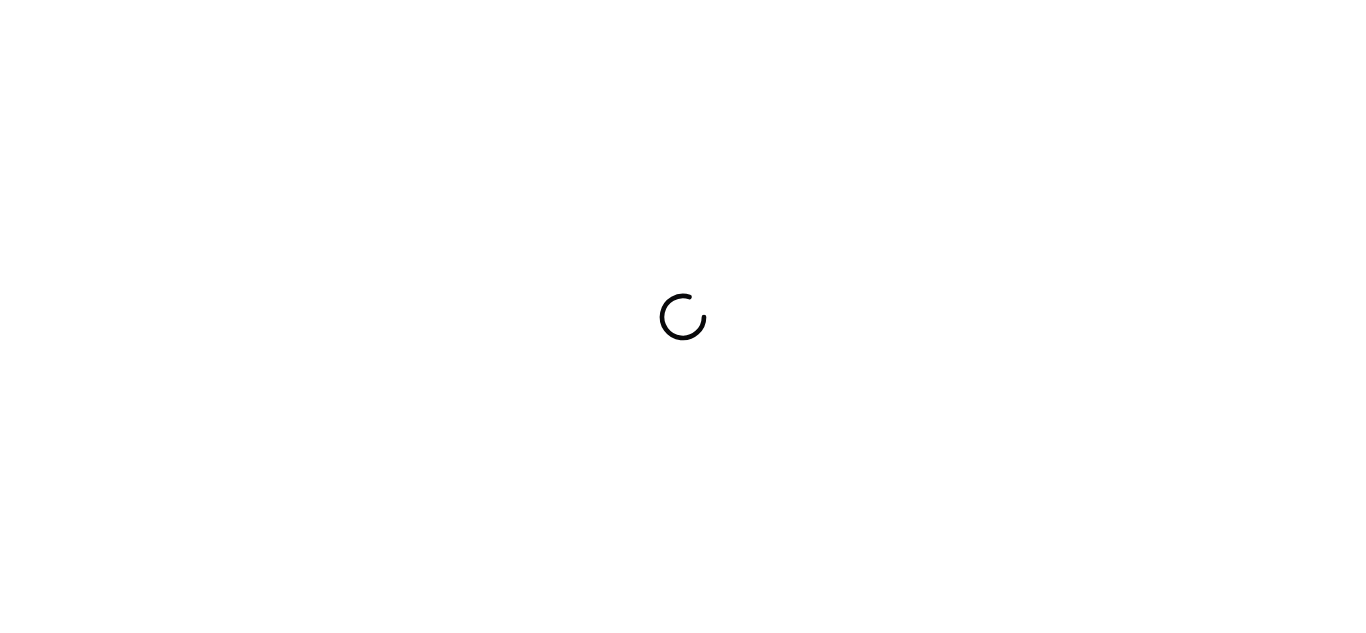 scroll, scrollTop: 0, scrollLeft: 0, axis: both 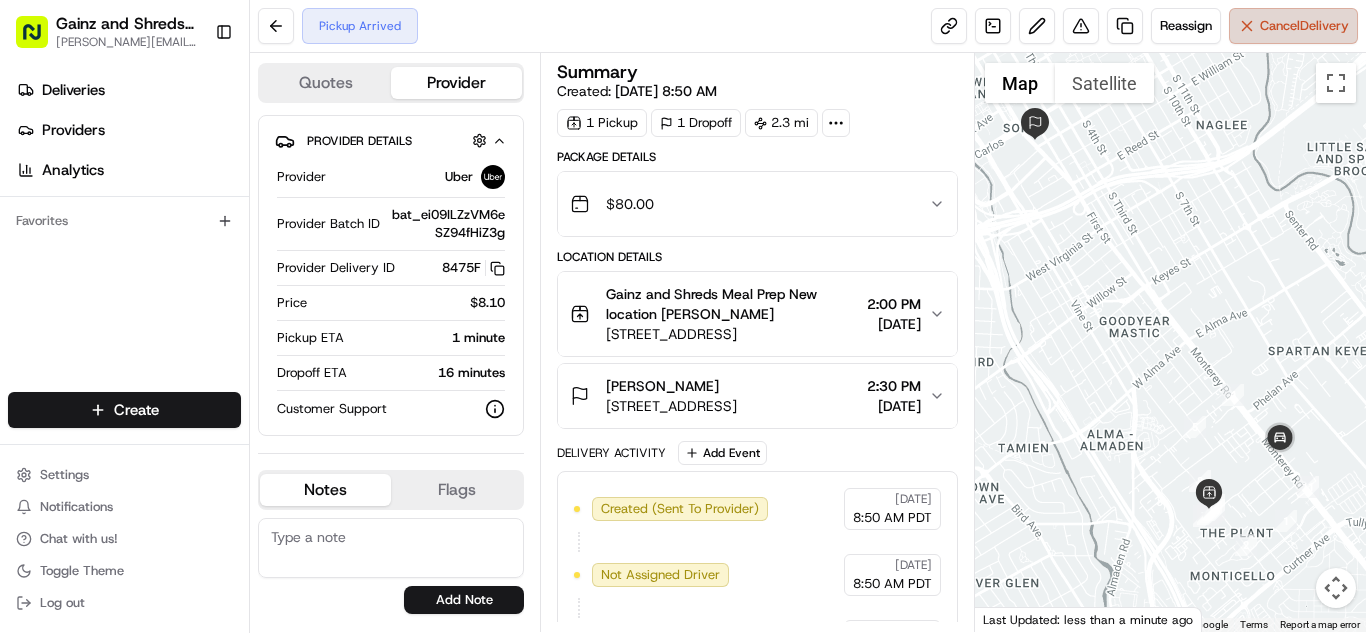 click on "Cancel  Delivery" at bounding box center (1304, 26) 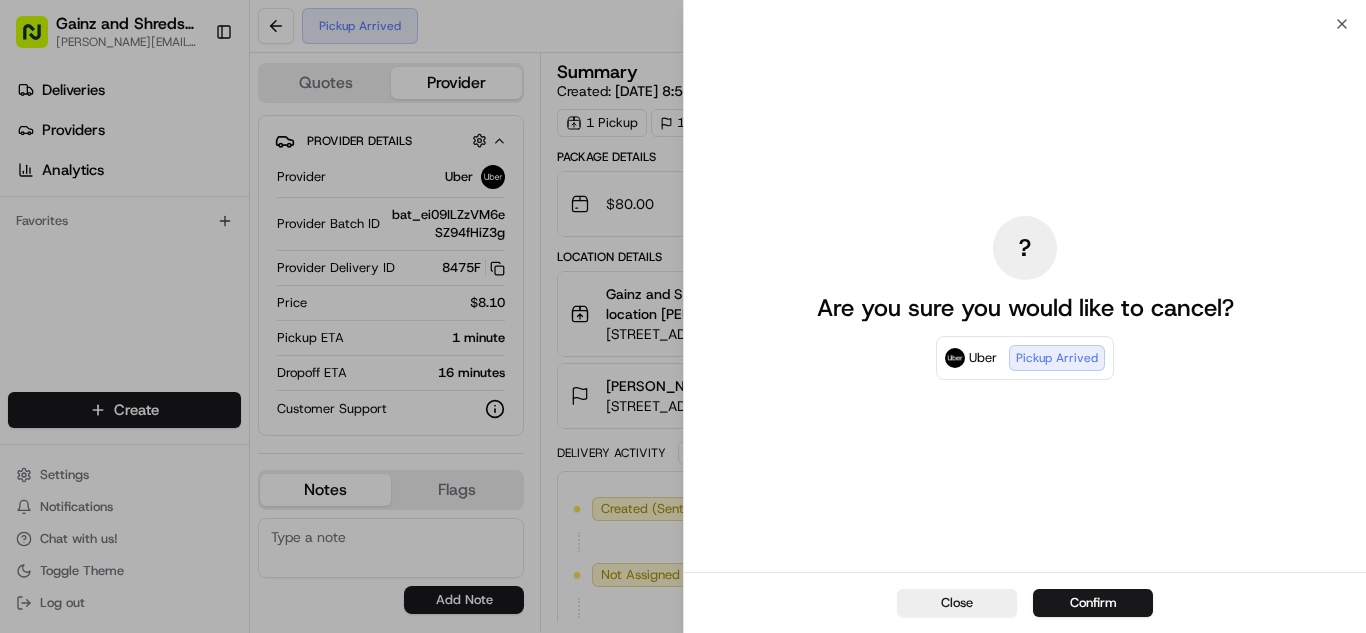 scroll, scrollTop: 0, scrollLeft: 0, axis: both 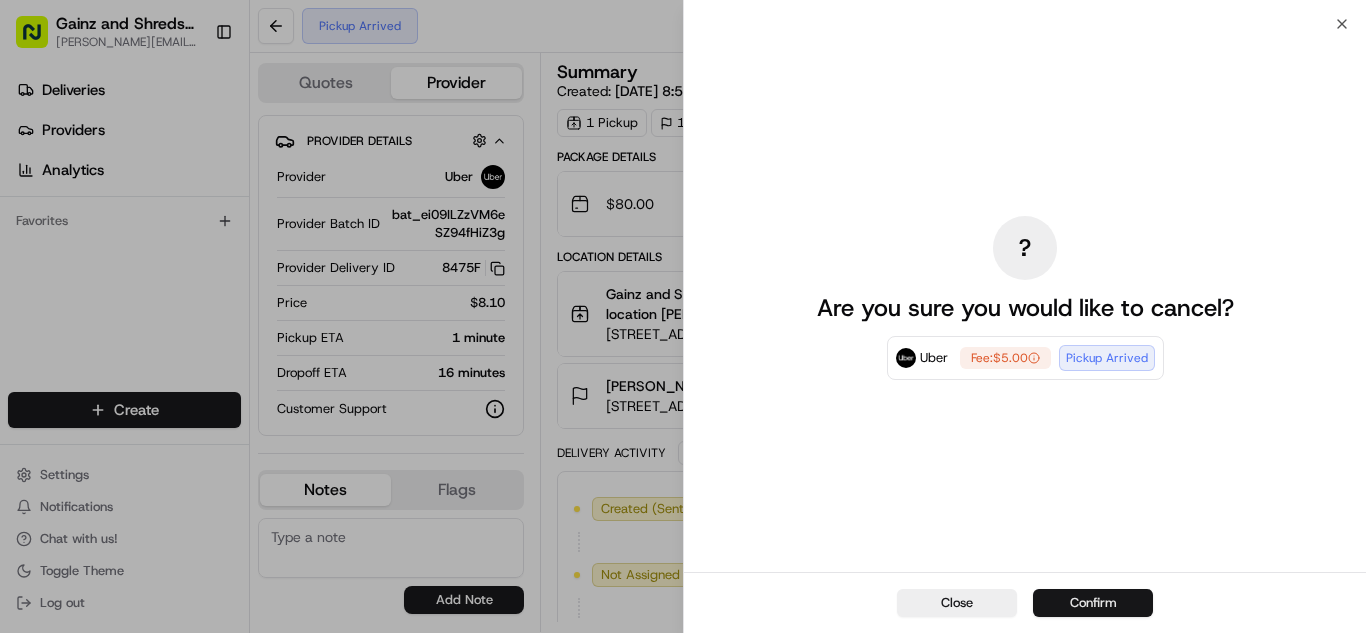 click on "Confirm" at bounding box center (1093, 603) 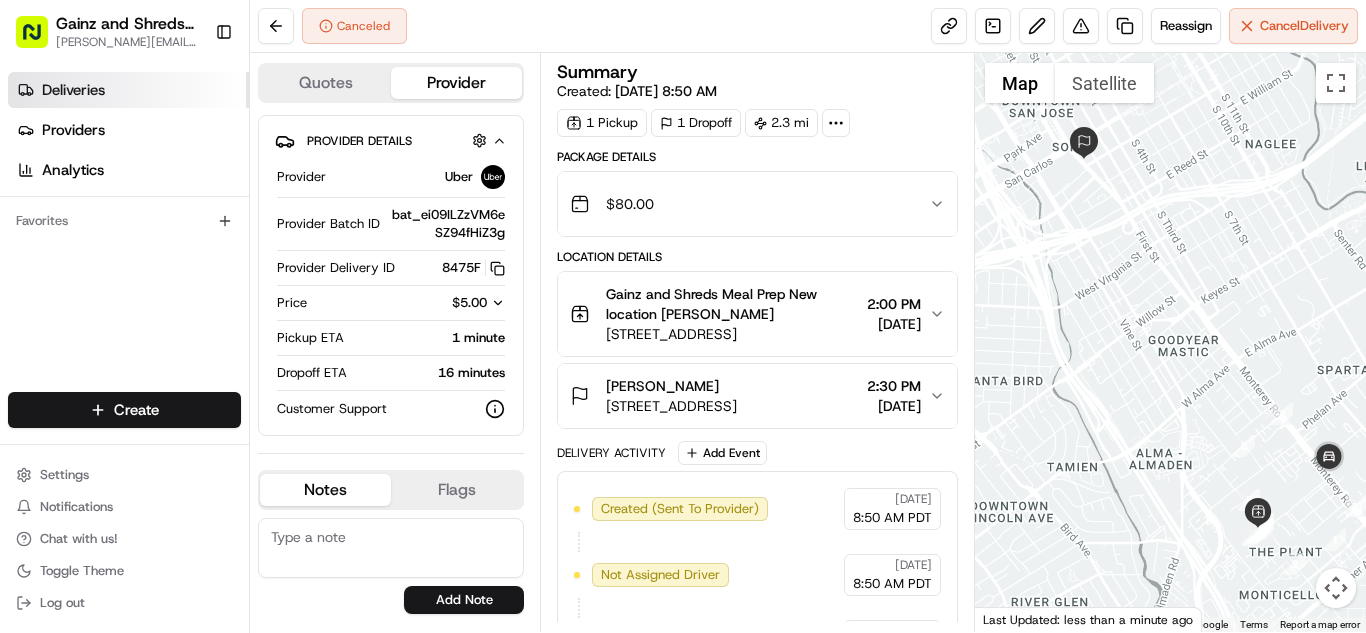 click on "Deliveries" at bounding box center [128, 90] 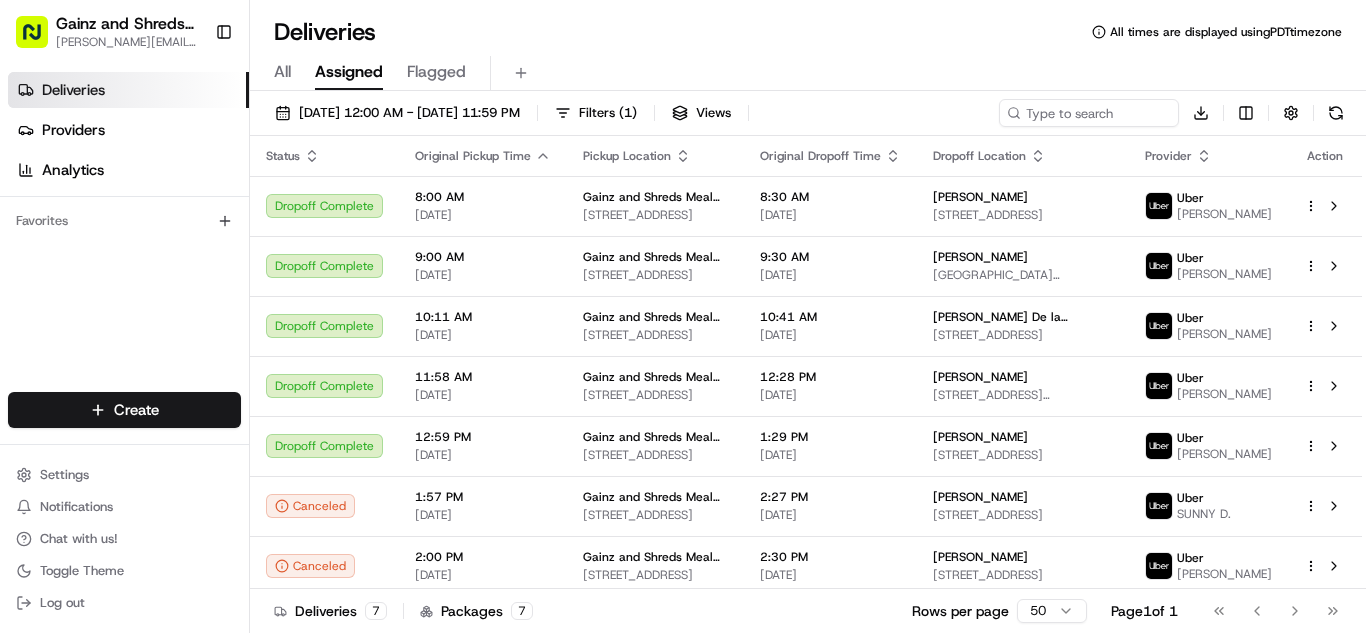 click on "All" at bounding box center (282, 72) 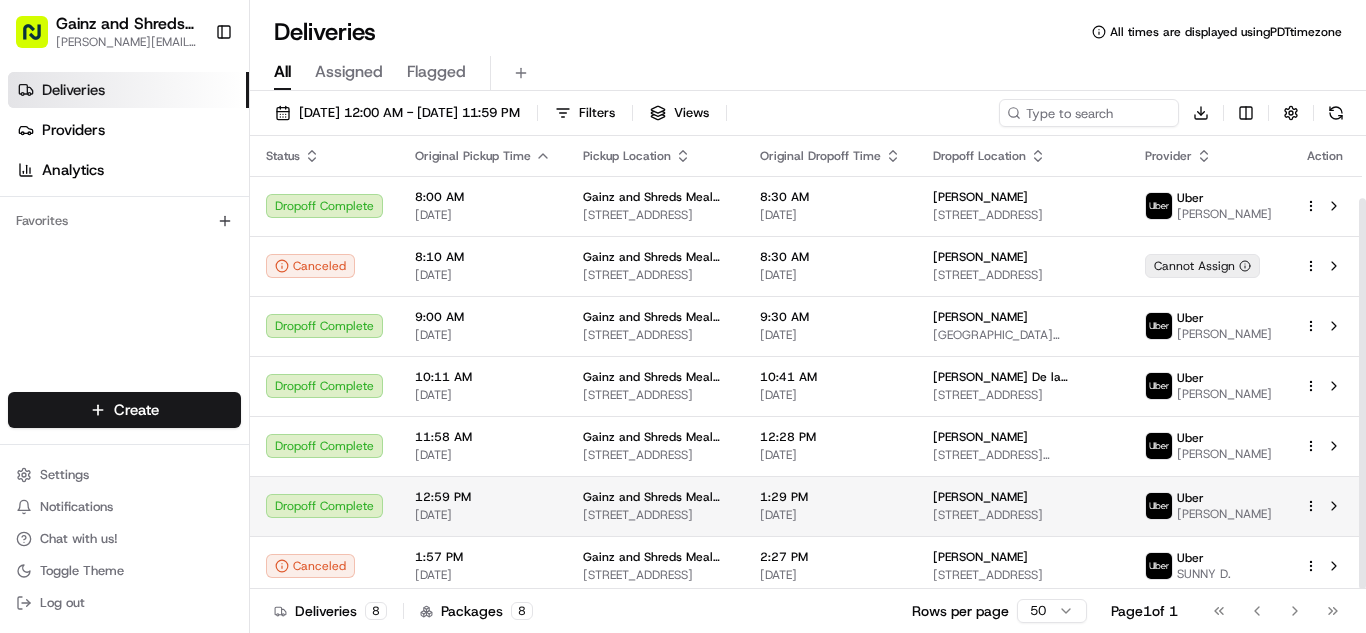 scroll, scrollTop: 72, scrollLeft: 0, axis: vertical 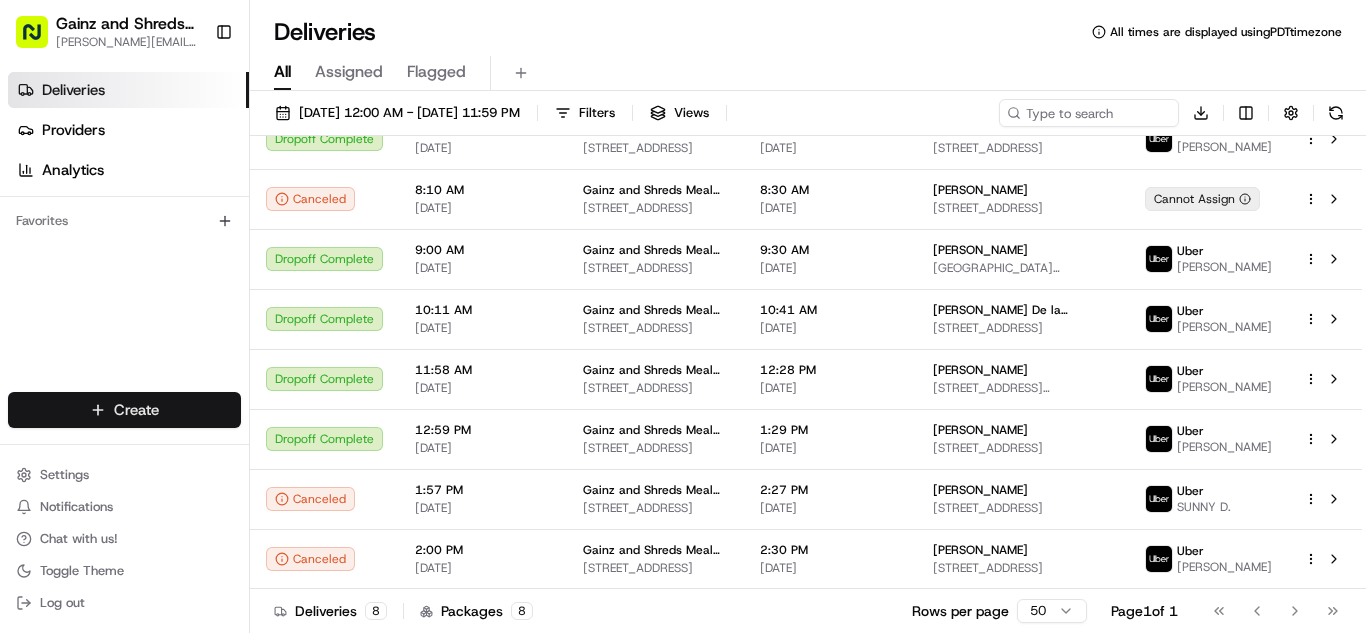 click on "Gainz and Shreds Meal Prep andrew@gainzandshredsmealprep.com Toggle Sidebar Deliveries Providers Analytics Favorites Main Menu Members & Organization Organization Users Roles Preferences Customization Tracking Orchestration Automations Dispatch Strategy Locations Pickup Locations Dropoff Locations Billing Billing Refund Requests Integrations Notification Triggers Webhooks API Keys Apps Request Logs Create Settings Notifications Chat with us! Toggle Theme Log out Deliveries All times are displayed using  PDT  timezone All Assigned Flagged 07/13/2025 12:00 AM - 07/13/2025 11:59 PM Filters Views Download Status Original Pickup Time Pickup Location Original Dropoff Time Dropoff Location Provider Action Dropoff Complete 8:00 AM 07/13/2025 Gainz and Shreds Meal Prep New location 1849 Little Orchard St, San Jose, CA 95125, US 8:30 AM 07/13/2025 RJ putnam 3601 Lafayette St #4, Santa Clara, CA 95054, USA Uber SEBASTIAN G. Canceled 8:10 AM 07/13/2025 Gainz and Shreds Meal Prep New location 8:30 AM Uber" at bounding box center [683, 316] 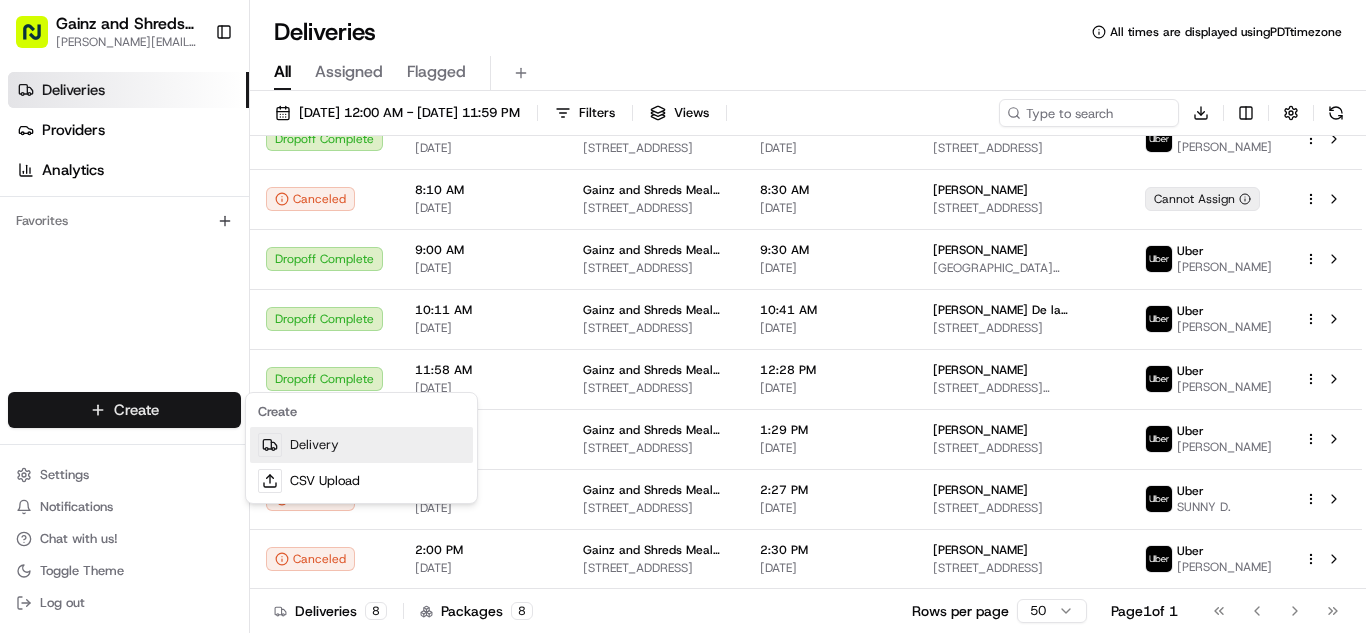 click on "Delivery" at bounding box center [361, 445] 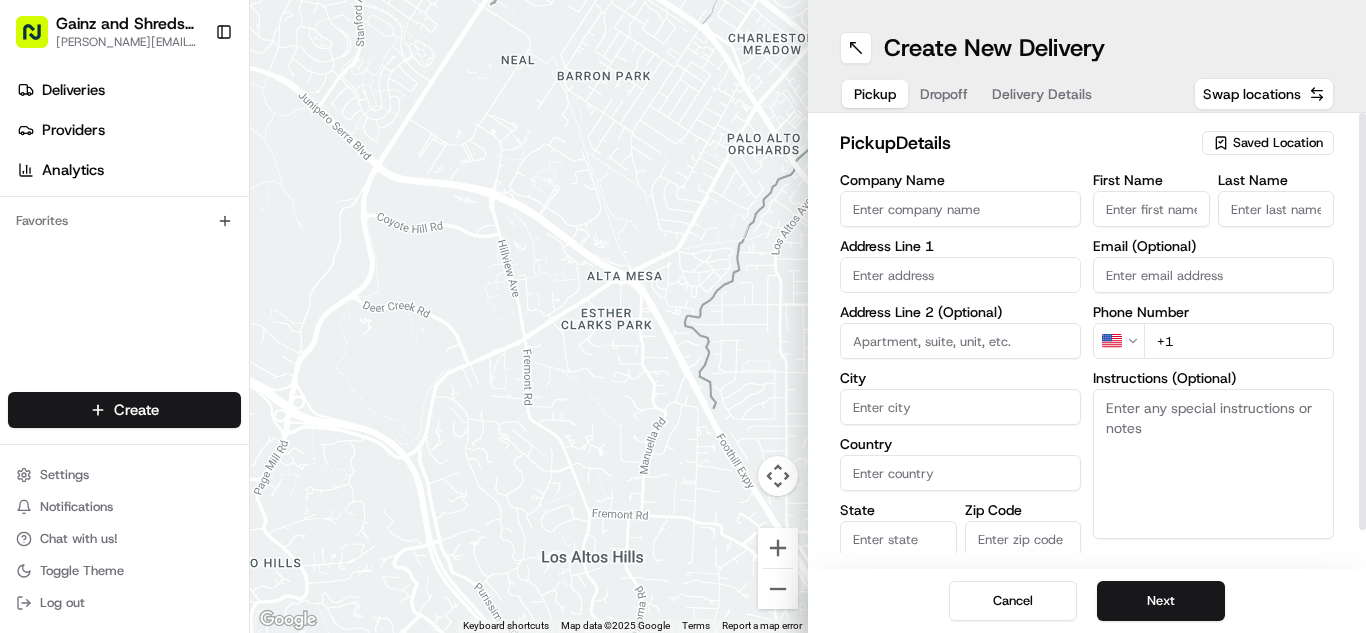click on "Saved Location" at bounding box center (1278, 143) 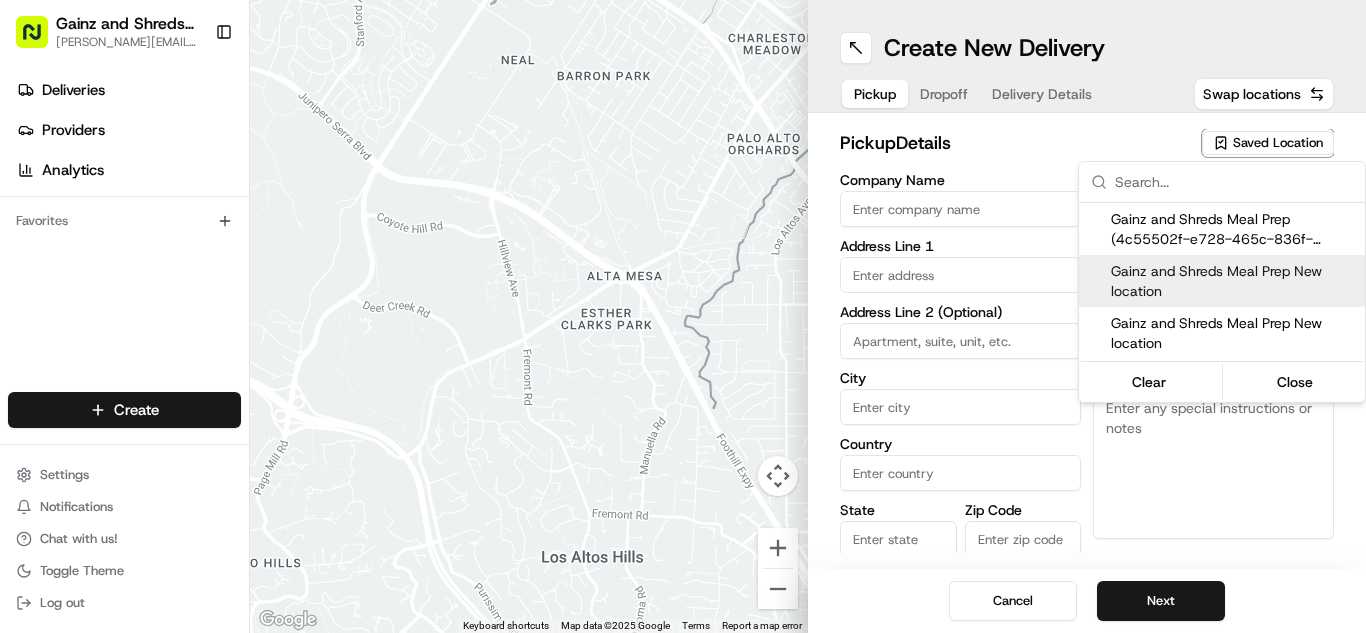 click on "Gainz and Shreds Meal Prep New location" at bounding box center [1234, 281] 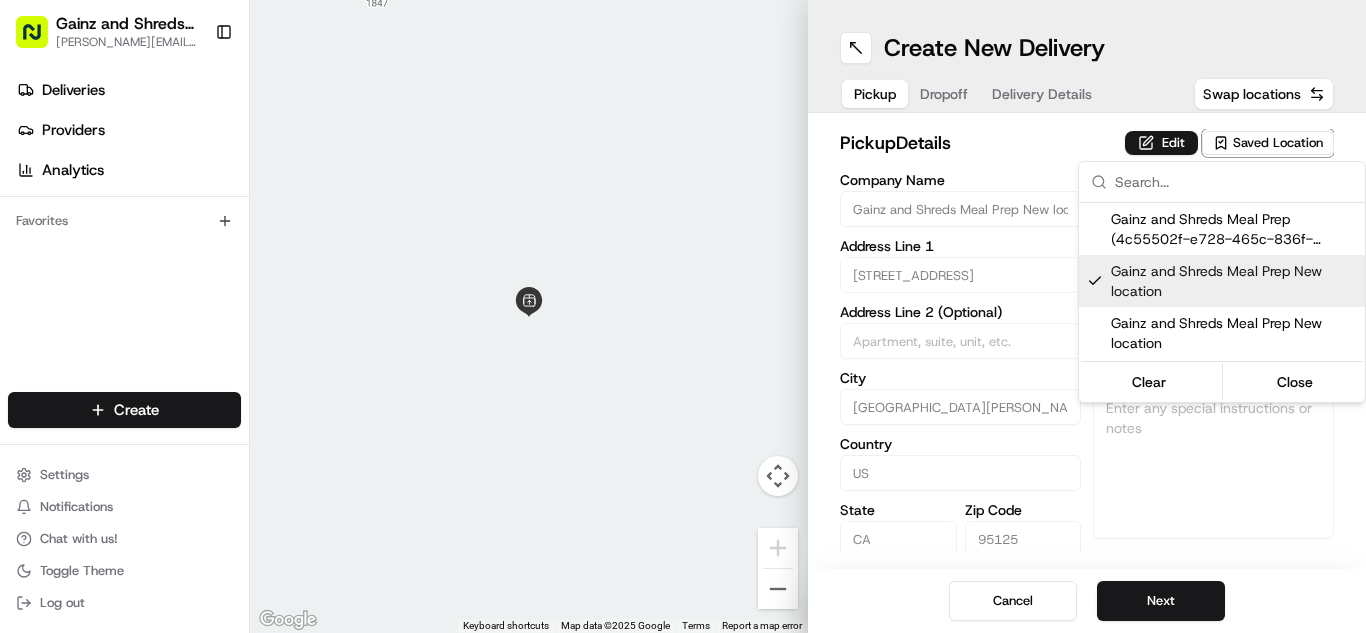 click on "Gainz and Shreds Meal Prep andrew@gainzandshredsmealprep.com Toggle Sidebar Deliveries Providers Analytics Favorites Main Menu Members & Organization Organization Users Roles Preferences Customization Tracking Orchestration Automations Dispatch Strategy Locations Pickup Locations Dropoff Locations Billing Billing Refund Requests Integrations Notification Triggers Webhooks API Keys Apps Request Logs Create Settings Notifications Chat with us! Toggle Theme Log out ← Move left → Move right ↑ Move up ↓ Move down + Zoom in - Zoom out Home Jump left by 75% End Jump right by 75% Page Up Jump up by 75% Page Down Jump down by 75% Keyboard shortcuts Map Data Map data ©2025 Google Map data ©2025 Google 2 m  Click to toggle between metric and imperial units Terms Report a map error Create New Delivery Pickup Dropoff Delivery Details Swap locations pickup  Details  Edit Saved Location Company Name Gainz and Shreds Meal Prep New location Address Line 1 1849 Little Orchard St City San Jose Country" at bounding box center (683, 316) 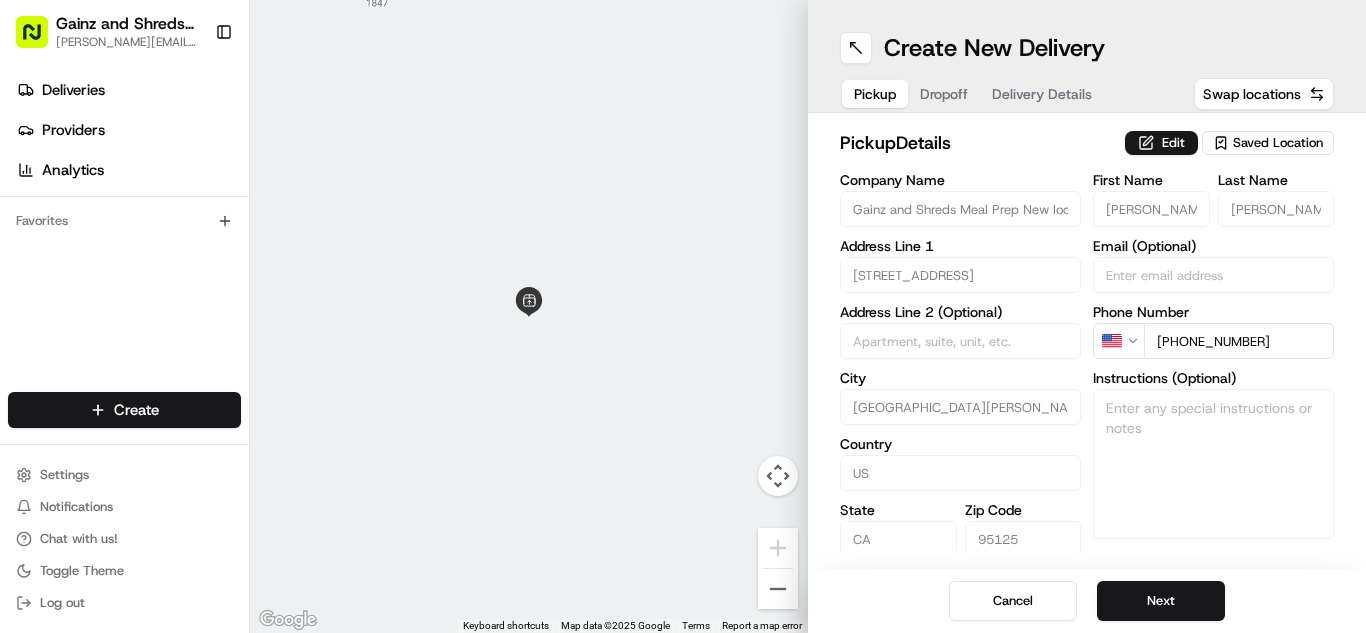 click on "Next" at bounding box center [1161, 601] 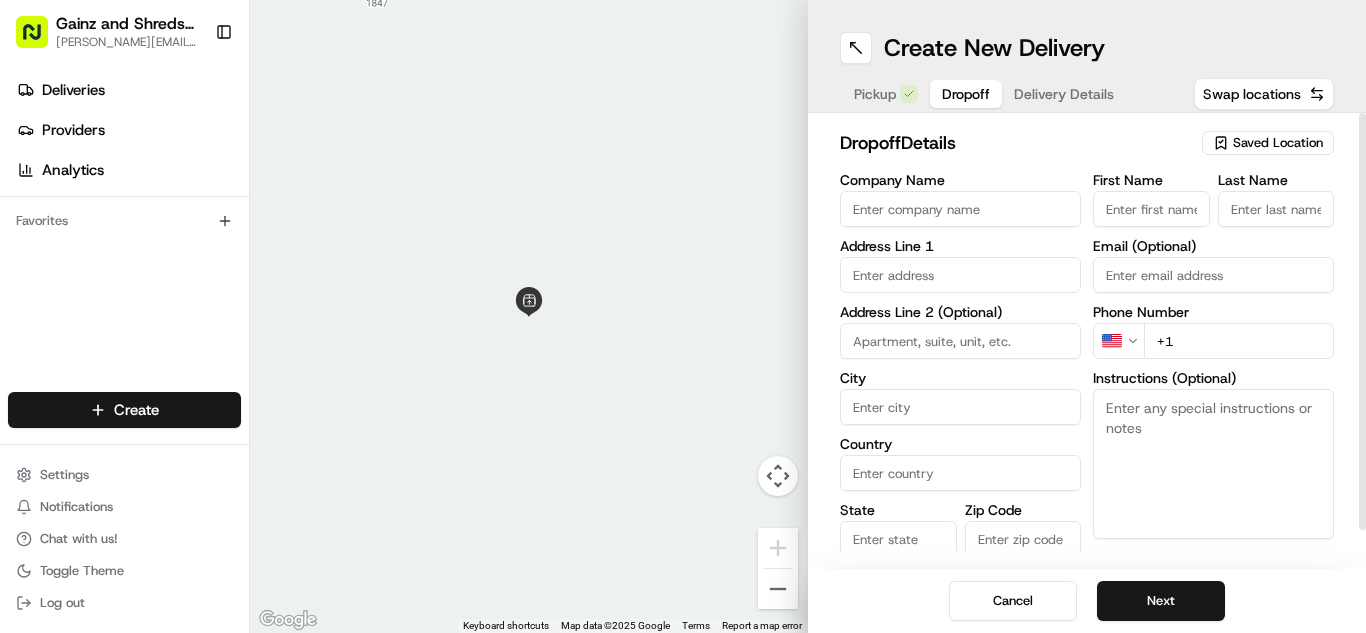 click on "First Name" at bounding box center [1151, 209] 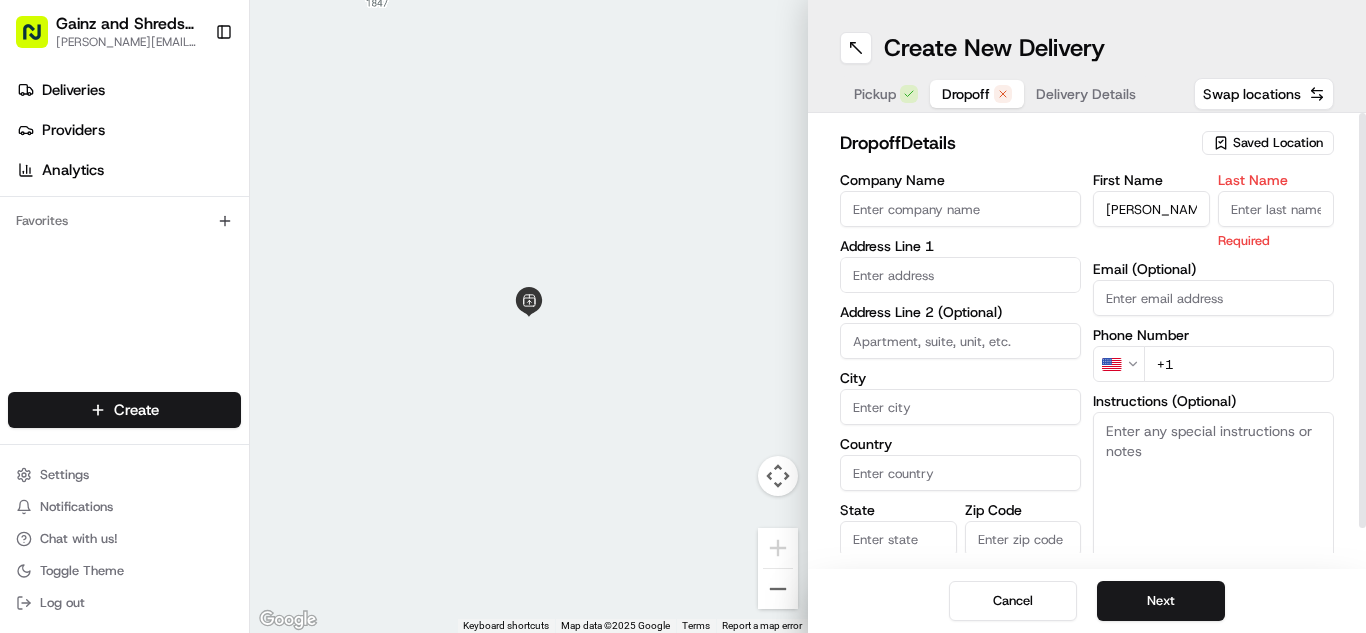 click on "cecil" at bounding box center [1151, 209] 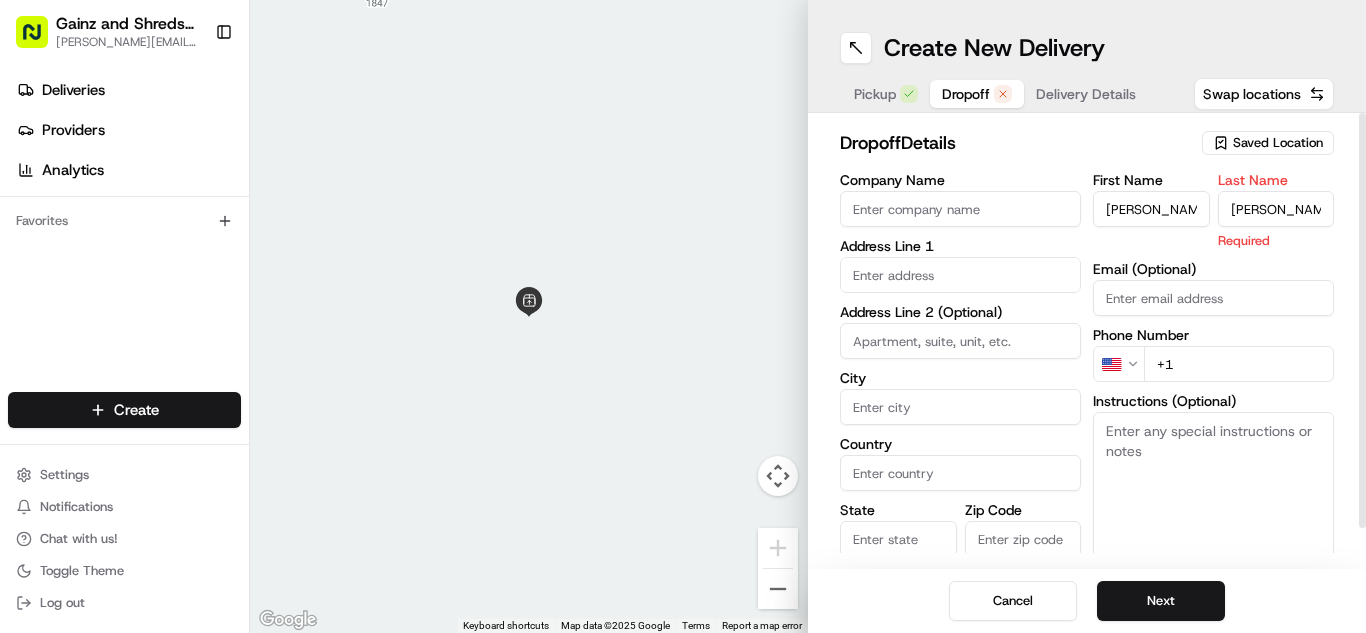 type on "Frink" 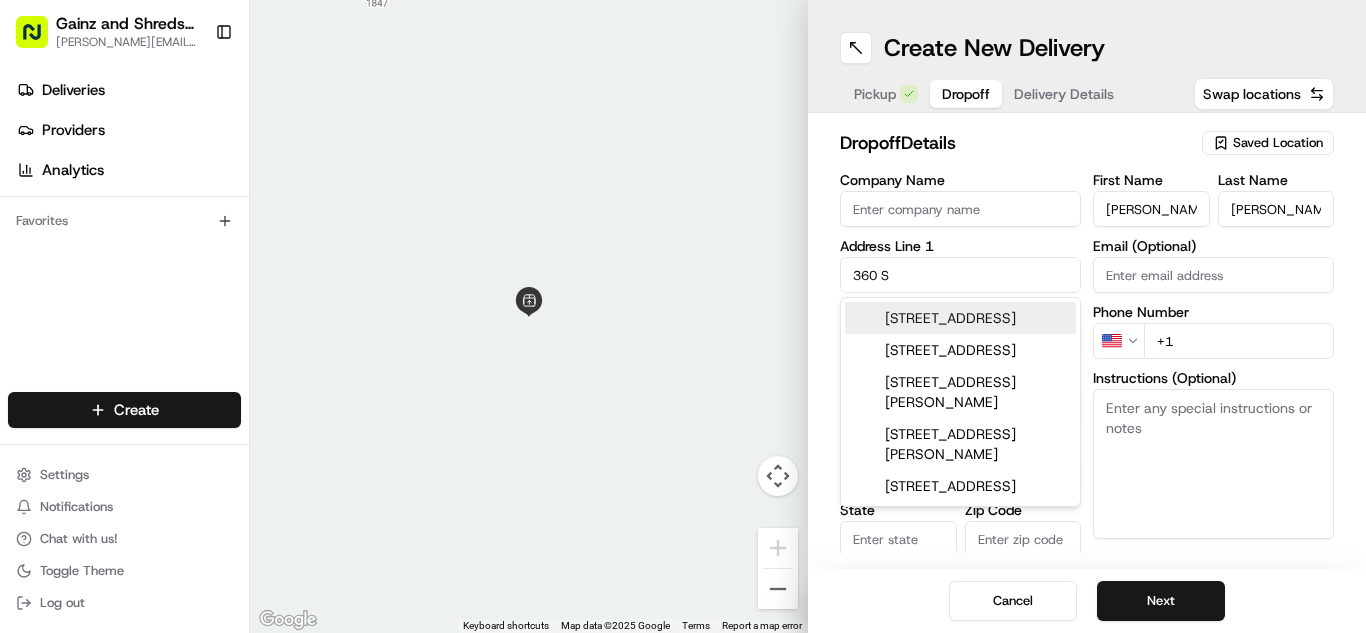 click on "360 South Market Street, San Jose, CA" at bounding box center (960, 318) 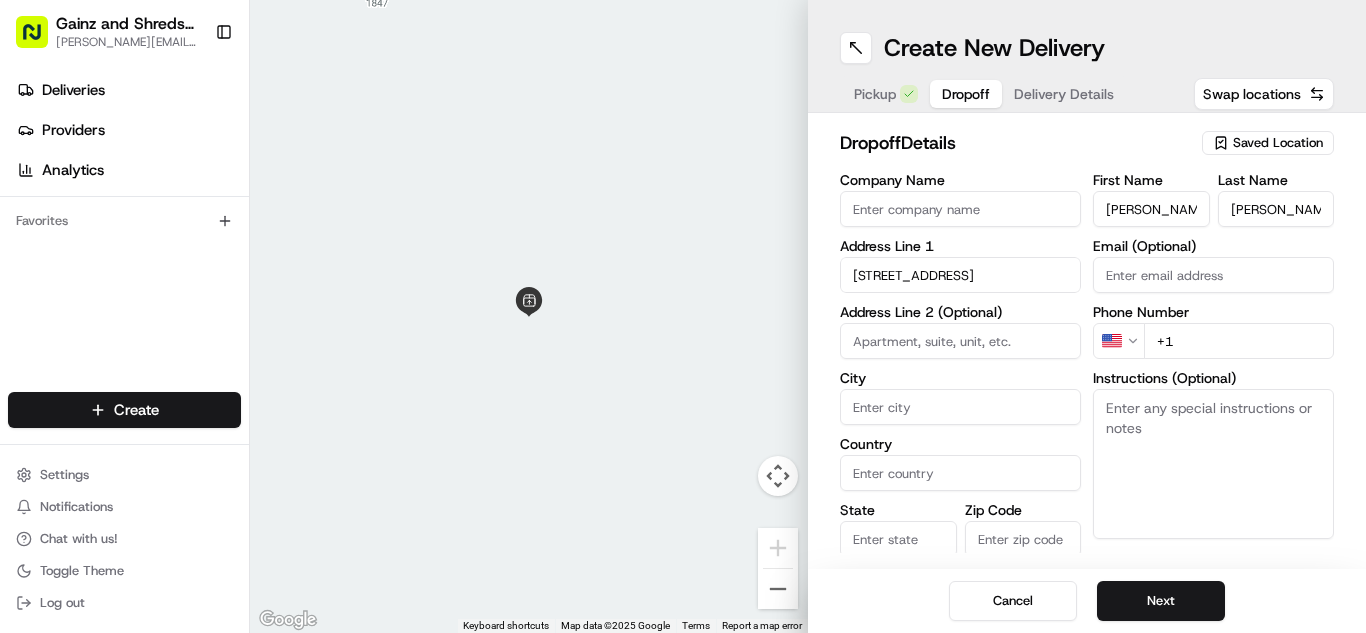 type on "360 S Market St, San Jose, CA 95113, USA" 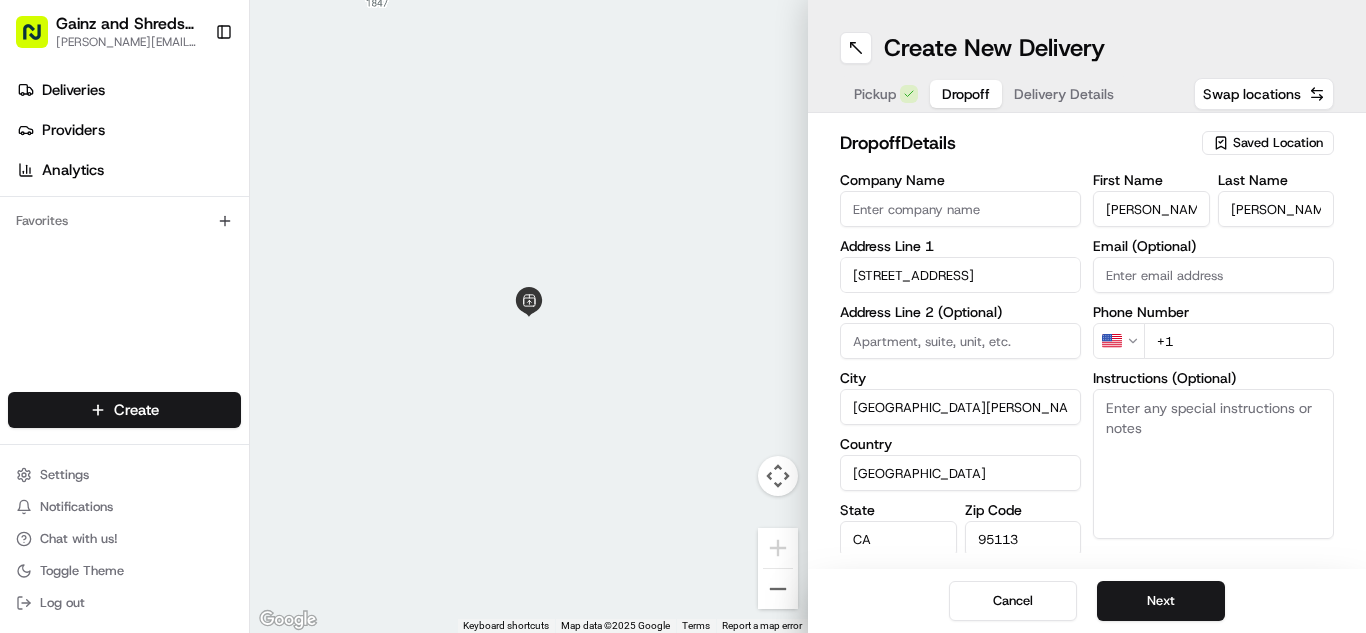 type on "360 South Market Street" 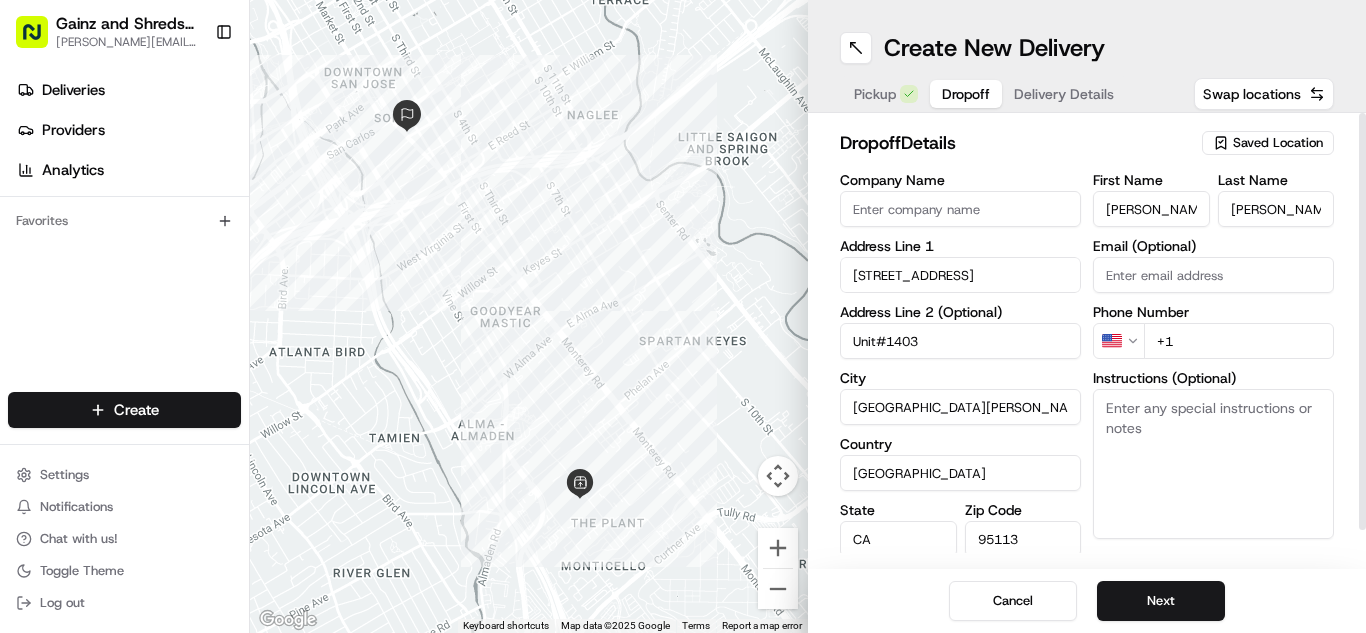 type on "Unit#1403" 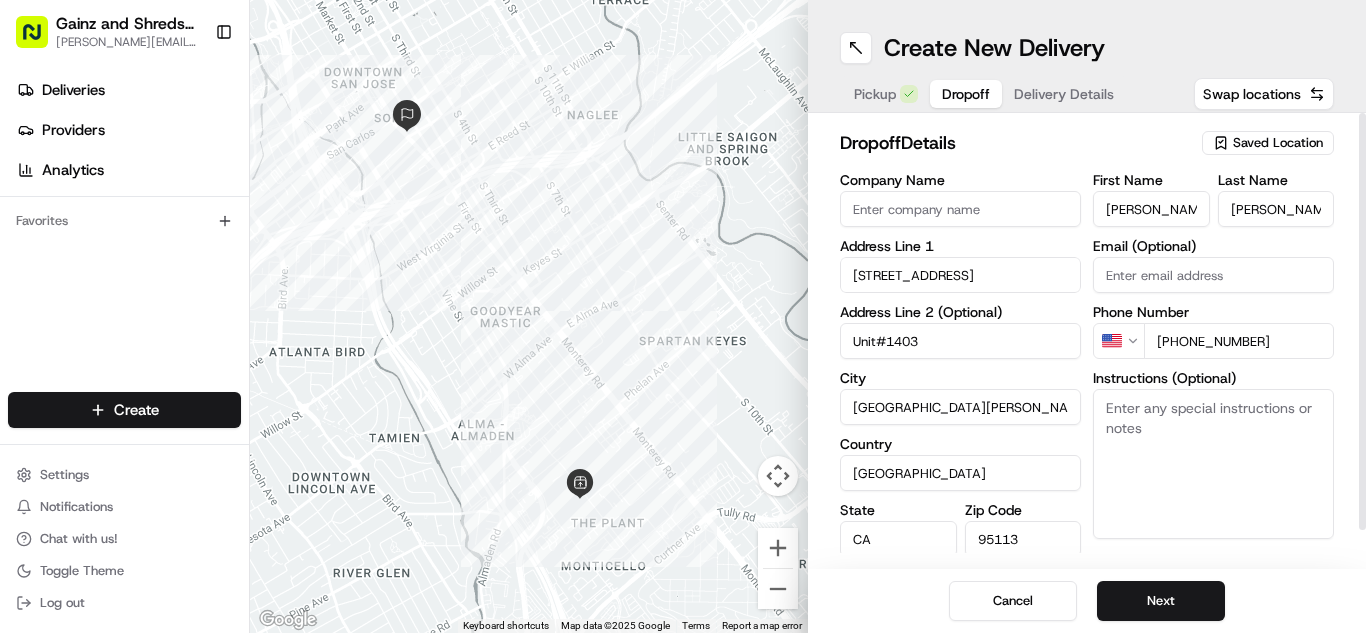 type on "+1 219 805 4430" 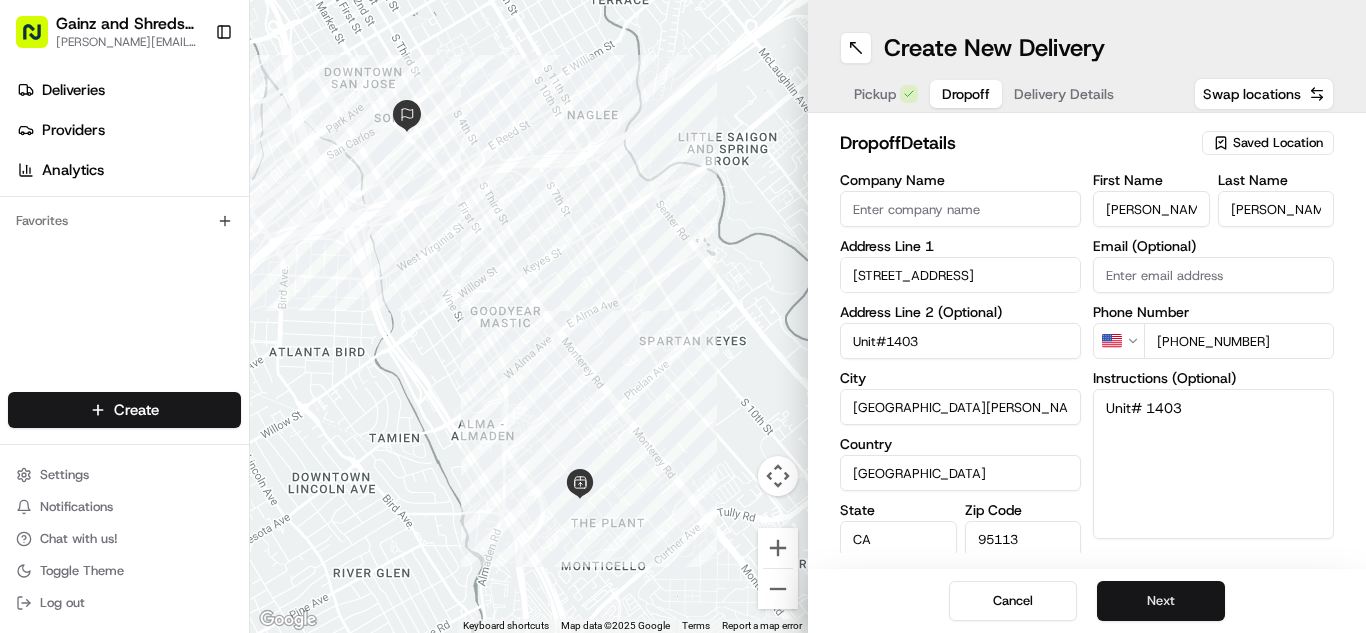 type on "Unit# 1403" 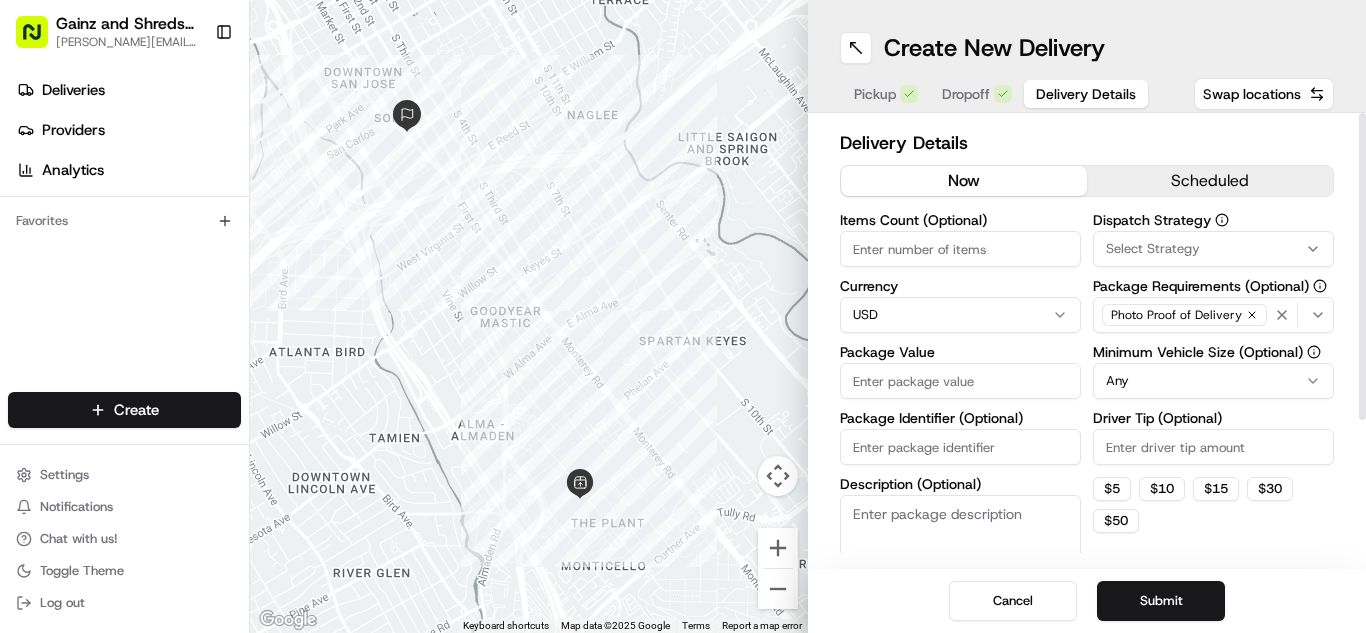 click on "Package Value" at bounding box center [960, 381] 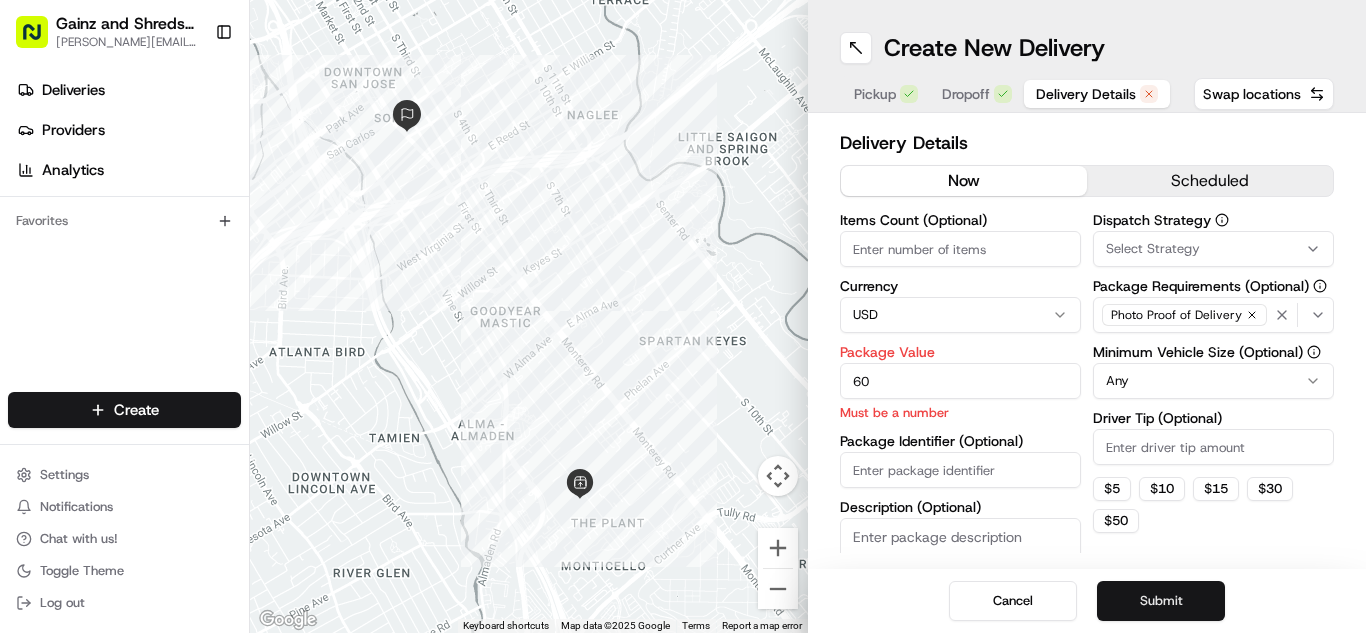 type on "60" 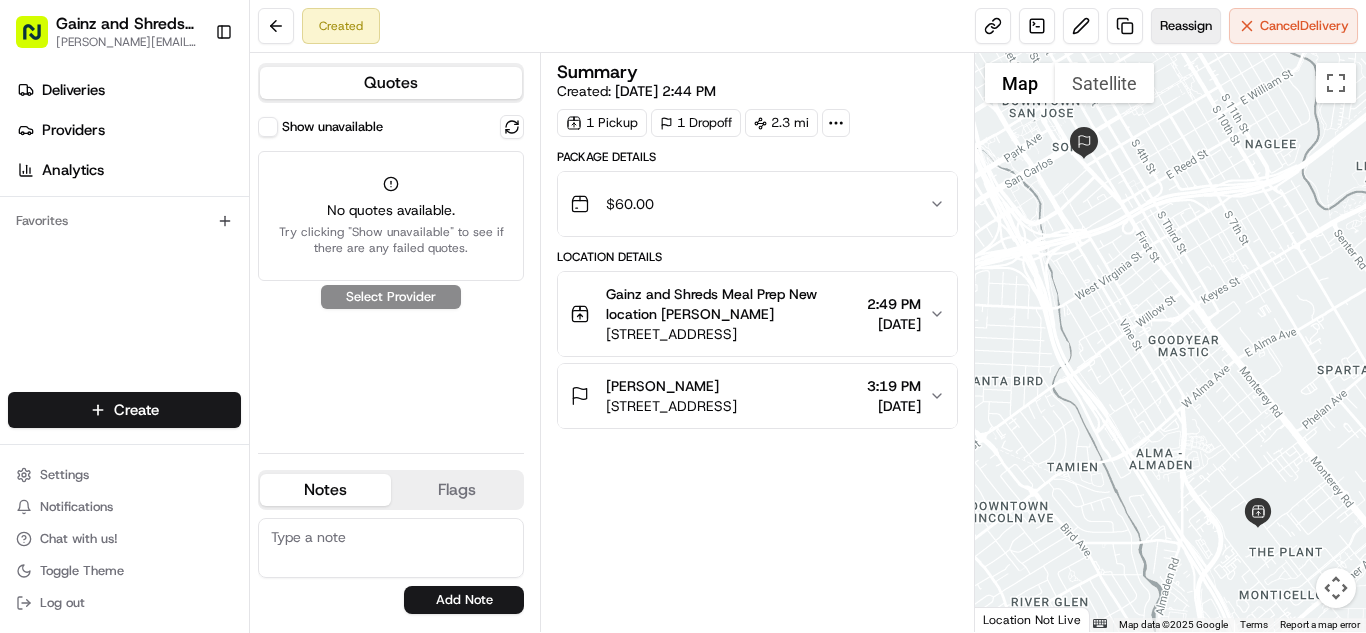 click on "Reassign" at bounding box center [1186, 26] 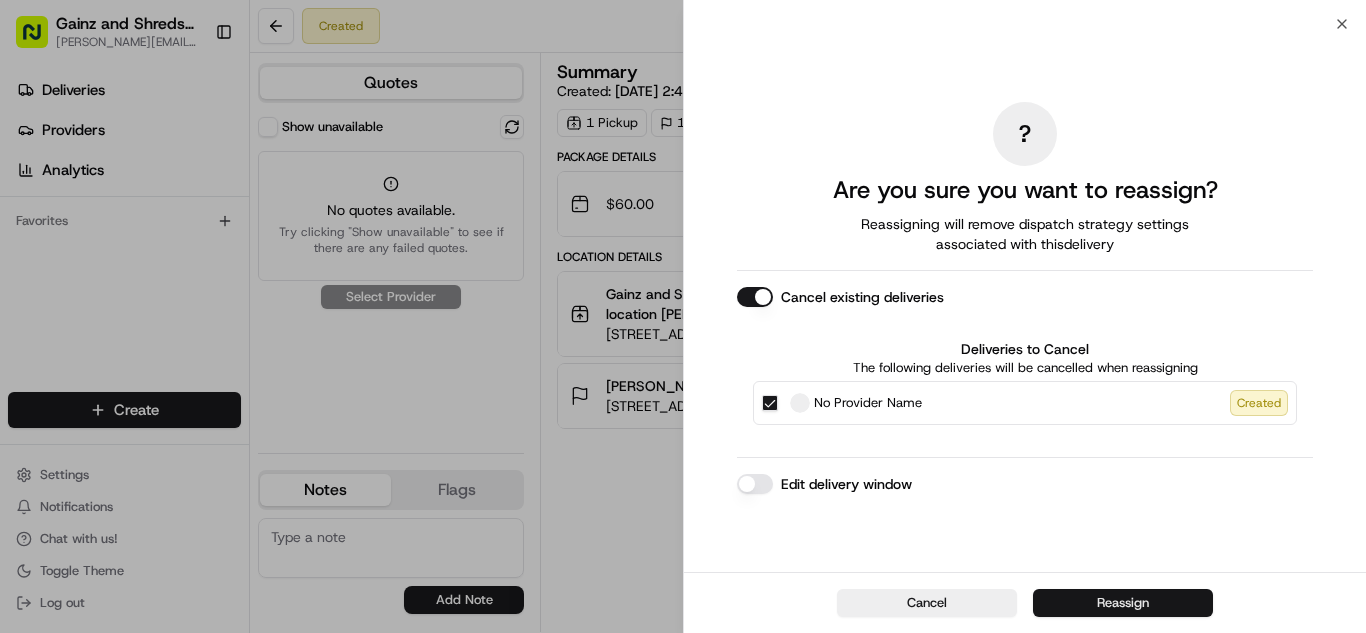 click on "Reassign" at bounding box center (1123, 603) 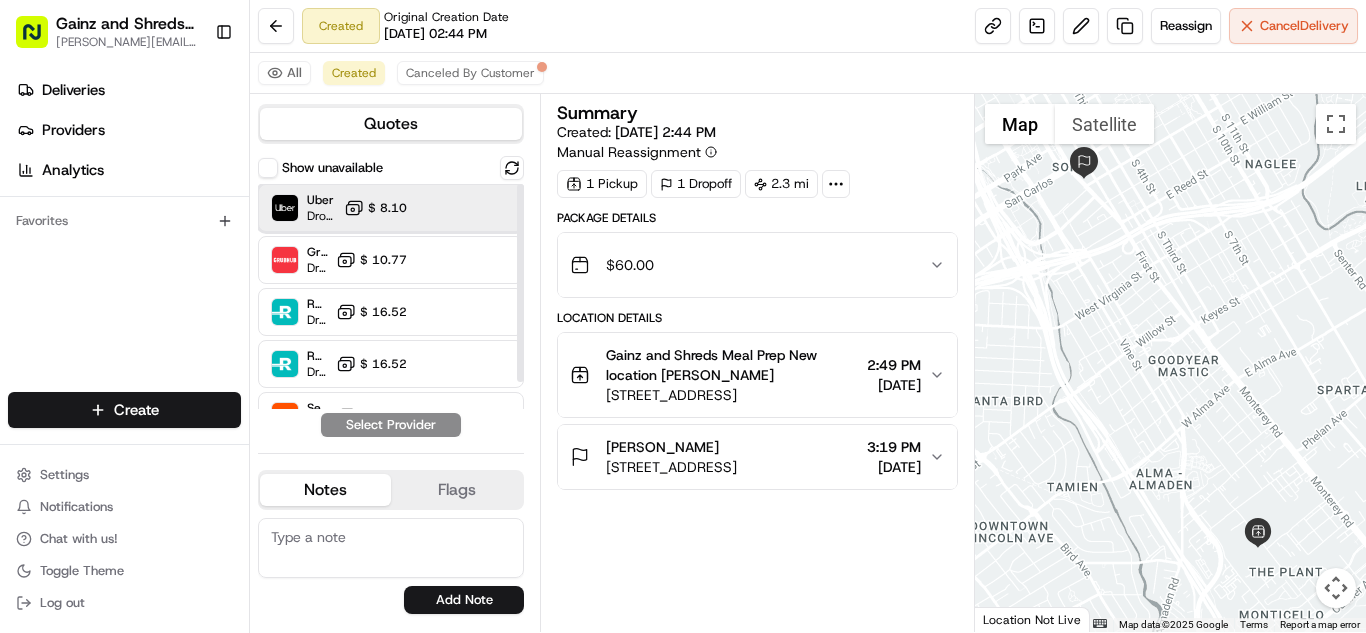 click on "Uber" at bounding box center [321, 200] 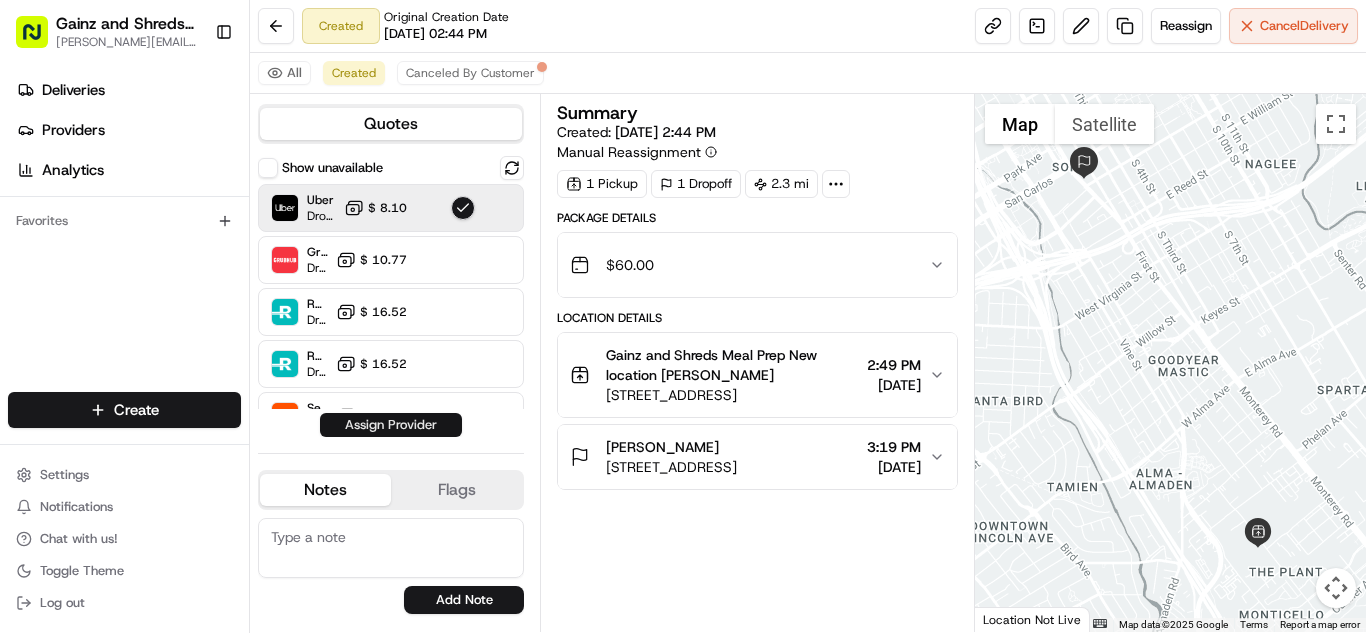 click on "Assign Provider" at bounding box center (391, 425) 